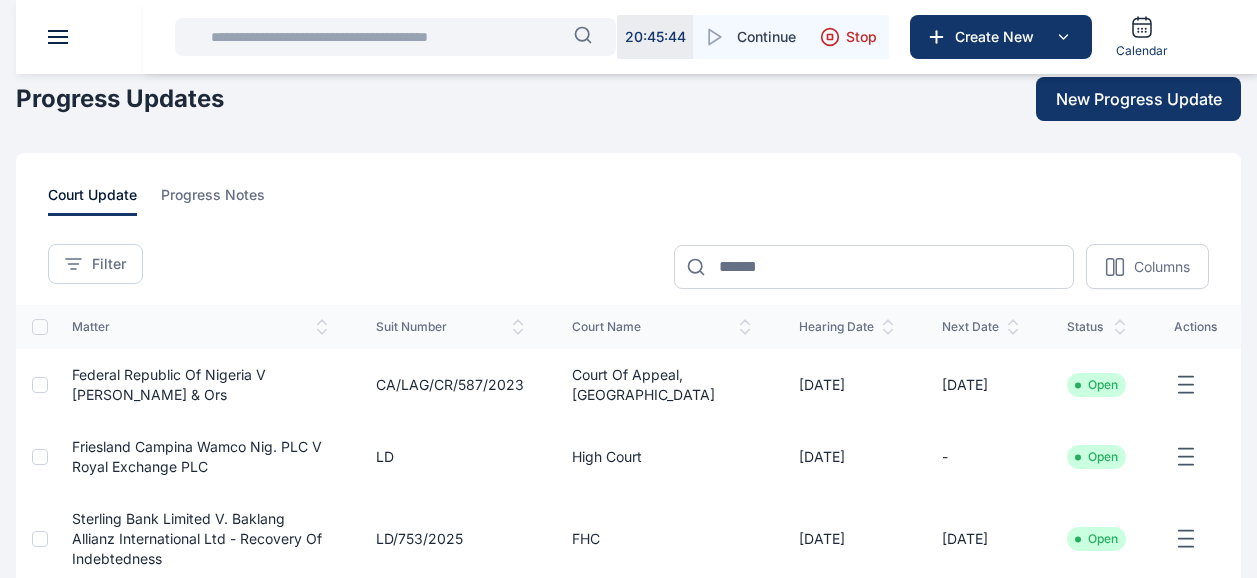 scroll, scrollTop: 0, scrollLeft: 0, axis: both 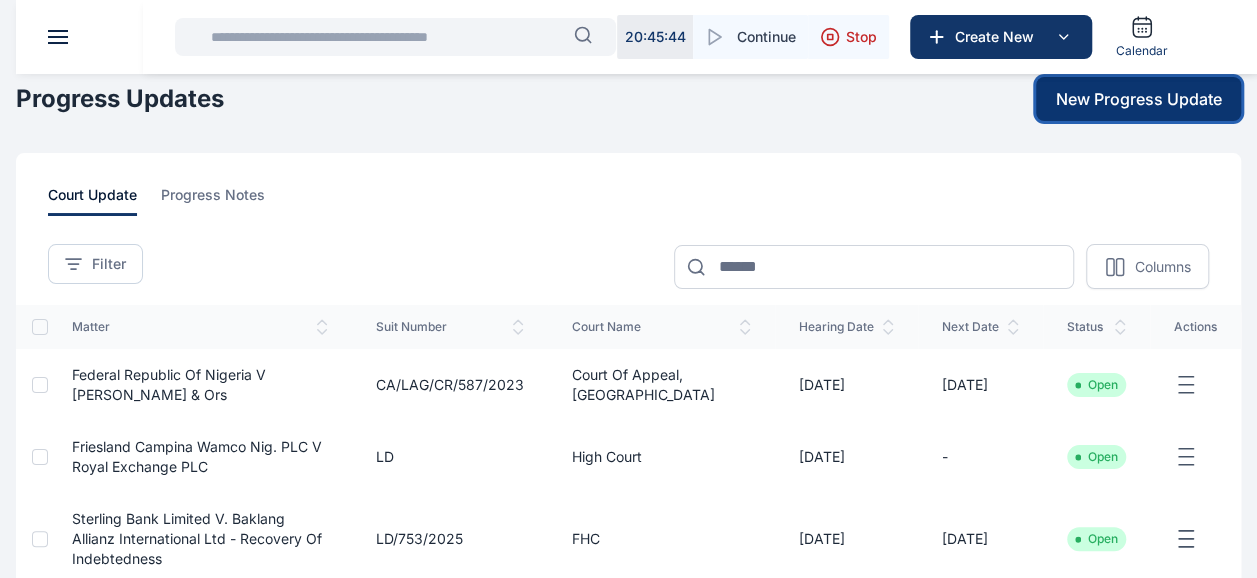 click on "New Progress Update" at bounding box center [1139, 99] 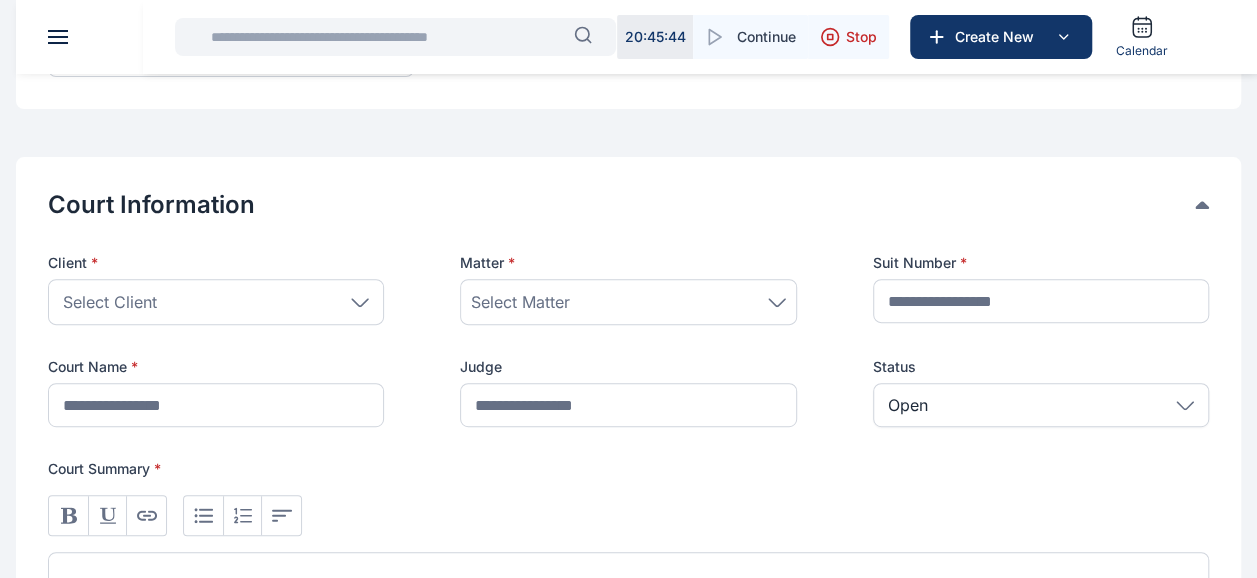 scroll, scrollTop: 326, scrollLeft: 0, axis: vertical 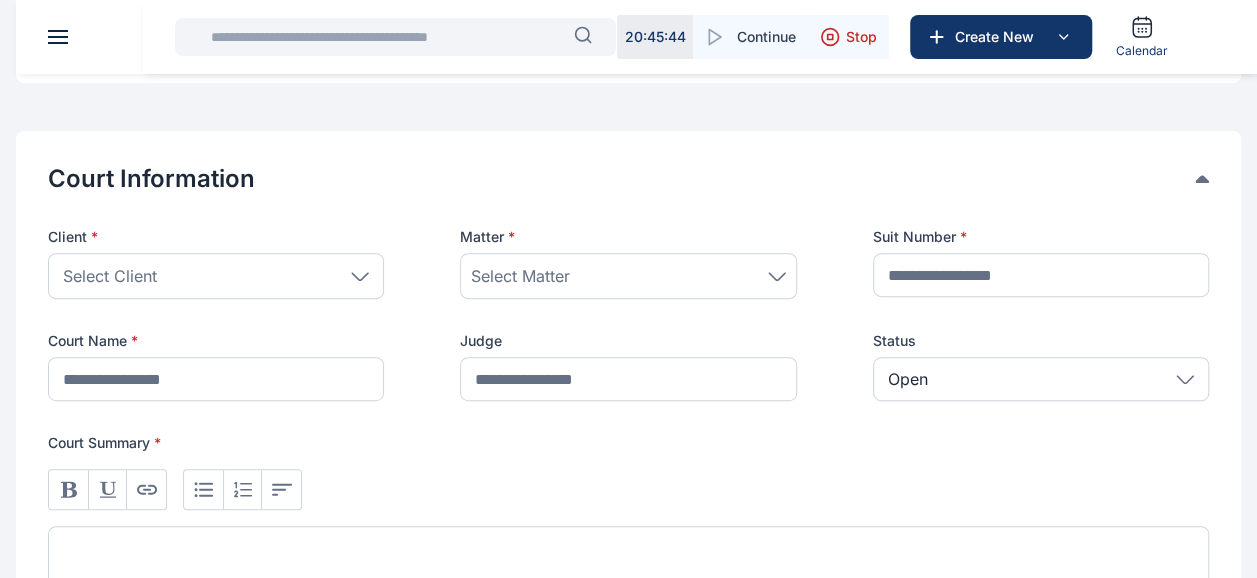 click on "Select Client" at bounding box center [216, 276] 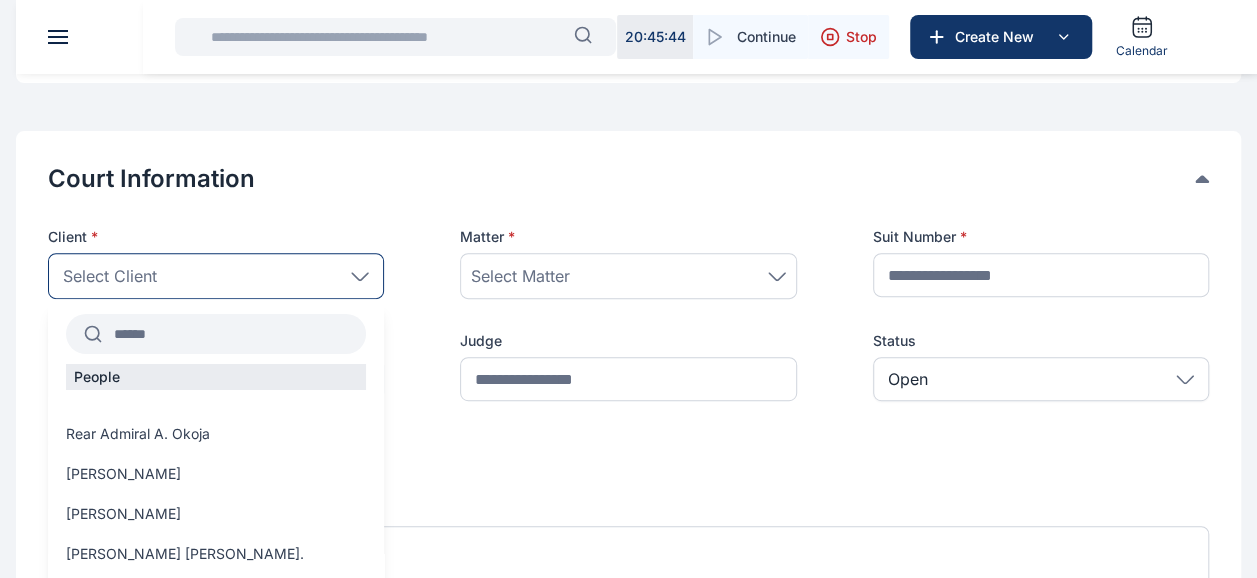 click at bounding box center [234, 334] 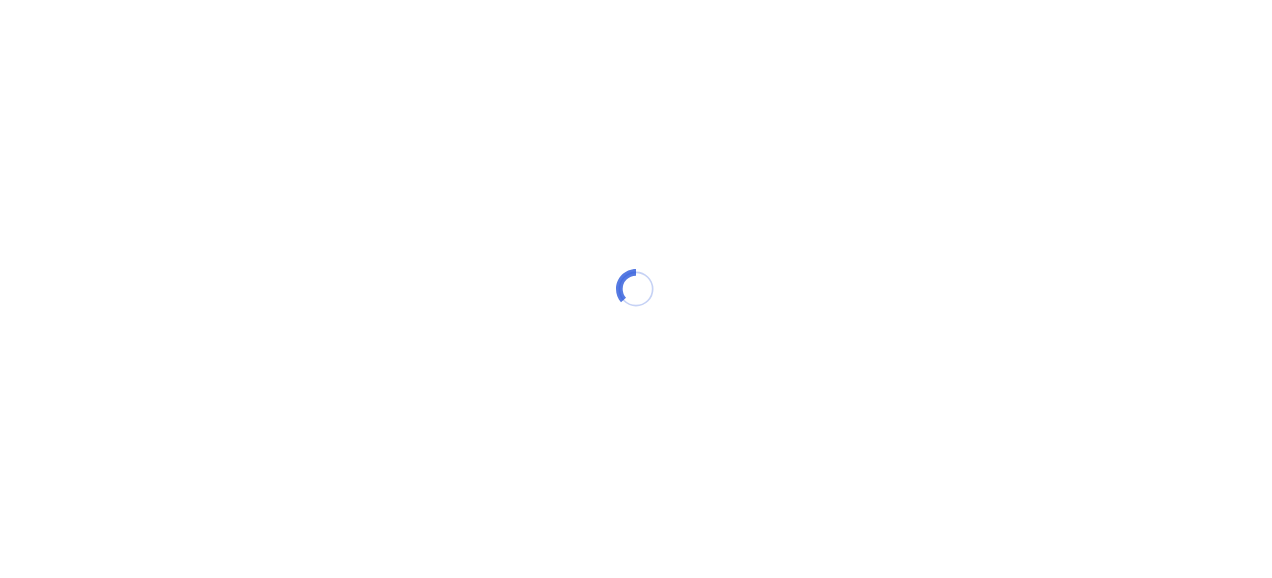 scroll, scrollTop: 0, scrollLeft: 0, axis: both 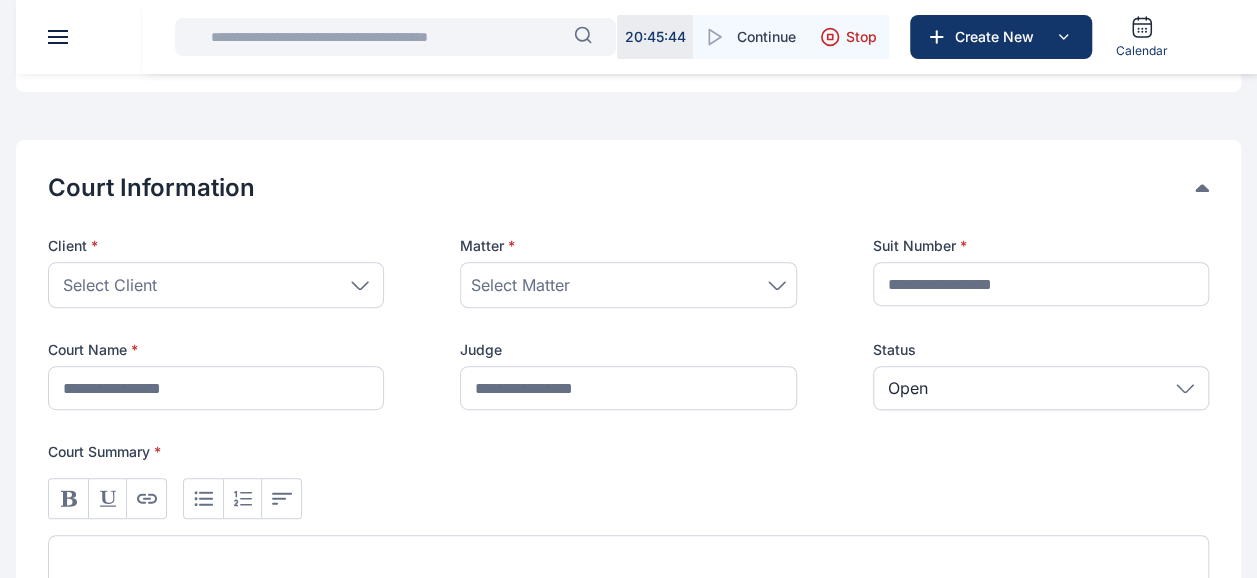 click 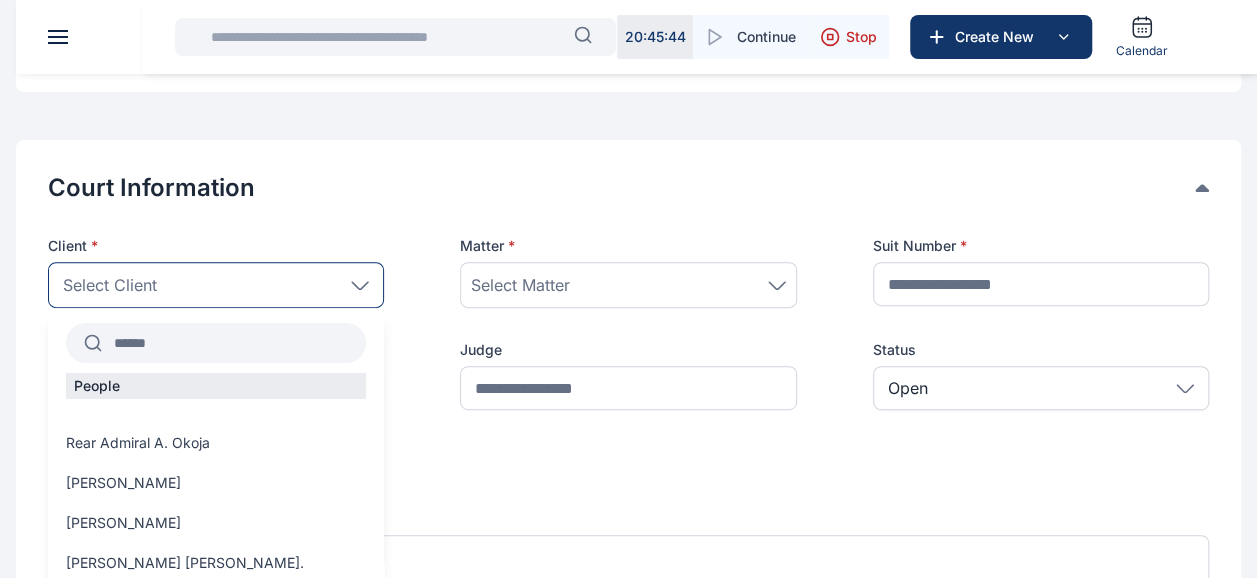 click at bounding box center [234, 343] 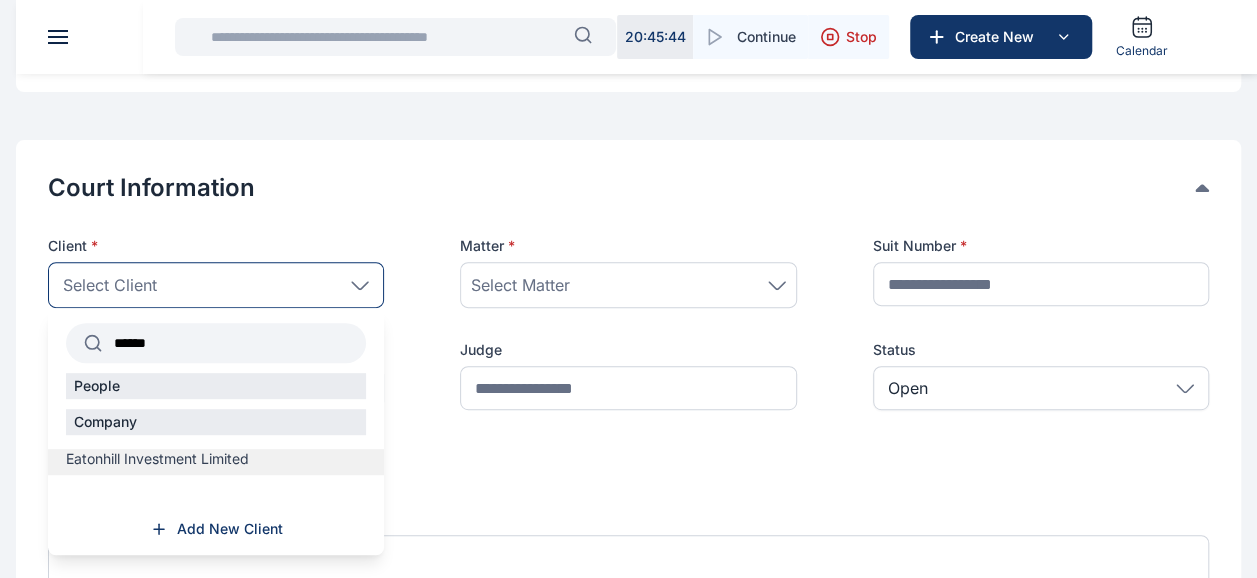 type on "******" 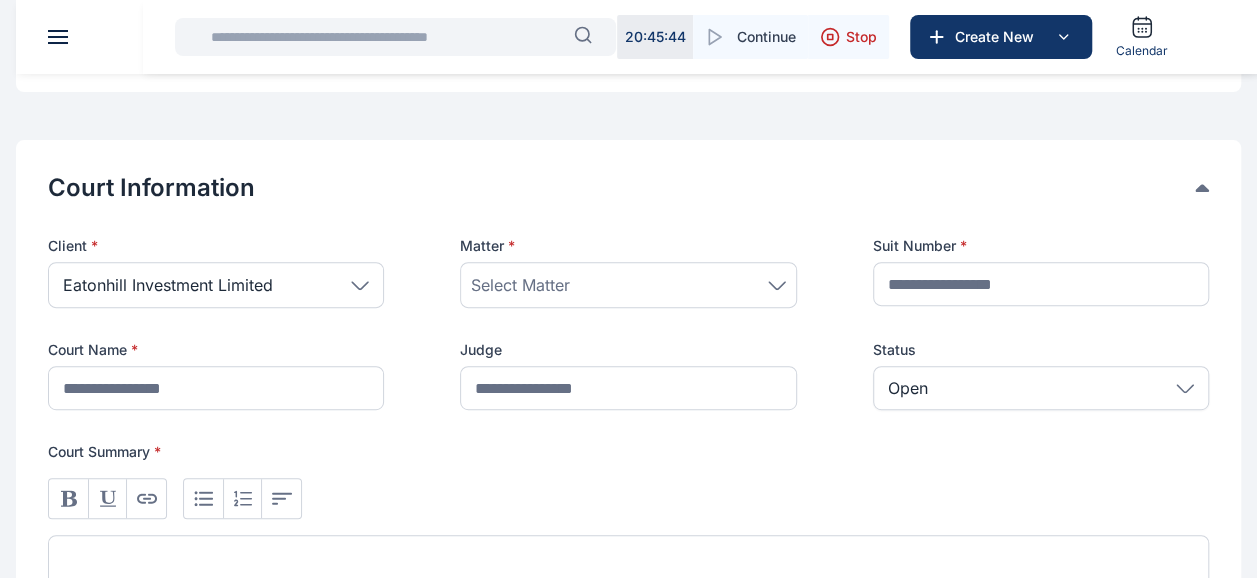 click on "Select Matter" at bounding box center [628, 285] 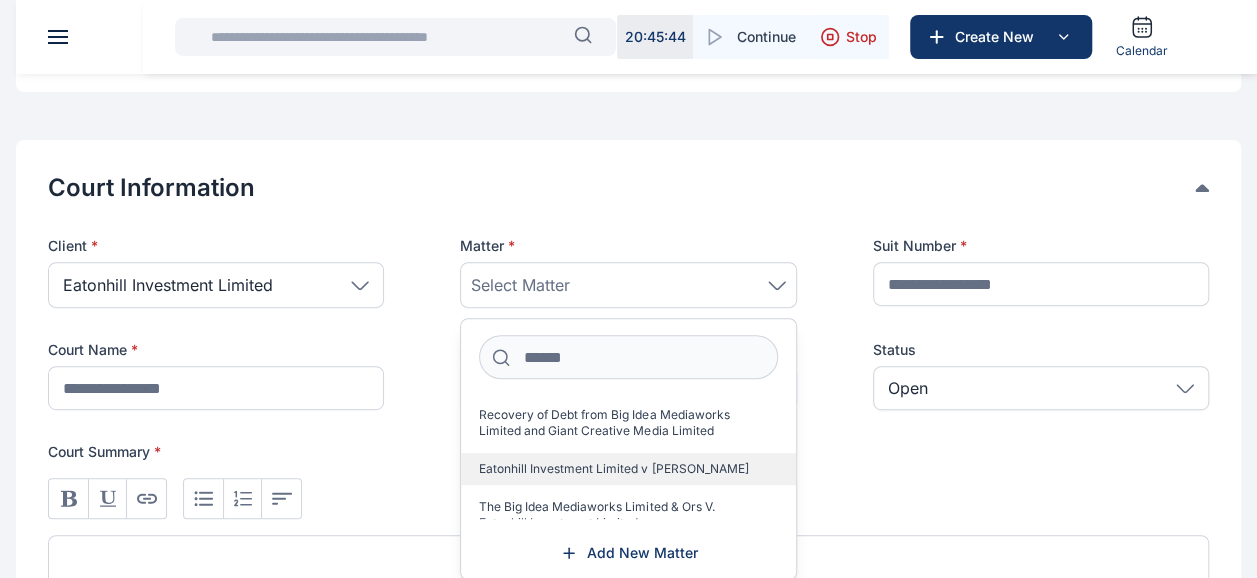 click on "Eatonhill Investment Limited v Mr. Gabriel Nworah" at bounding box center [613, 469] 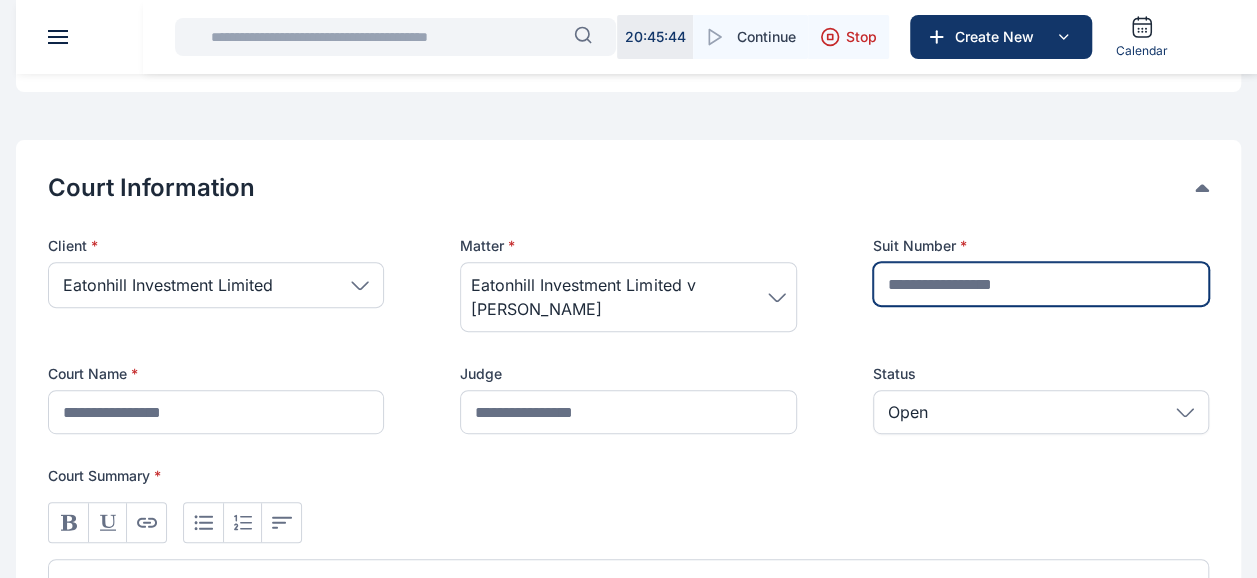click at bounding box center (1041, 284) 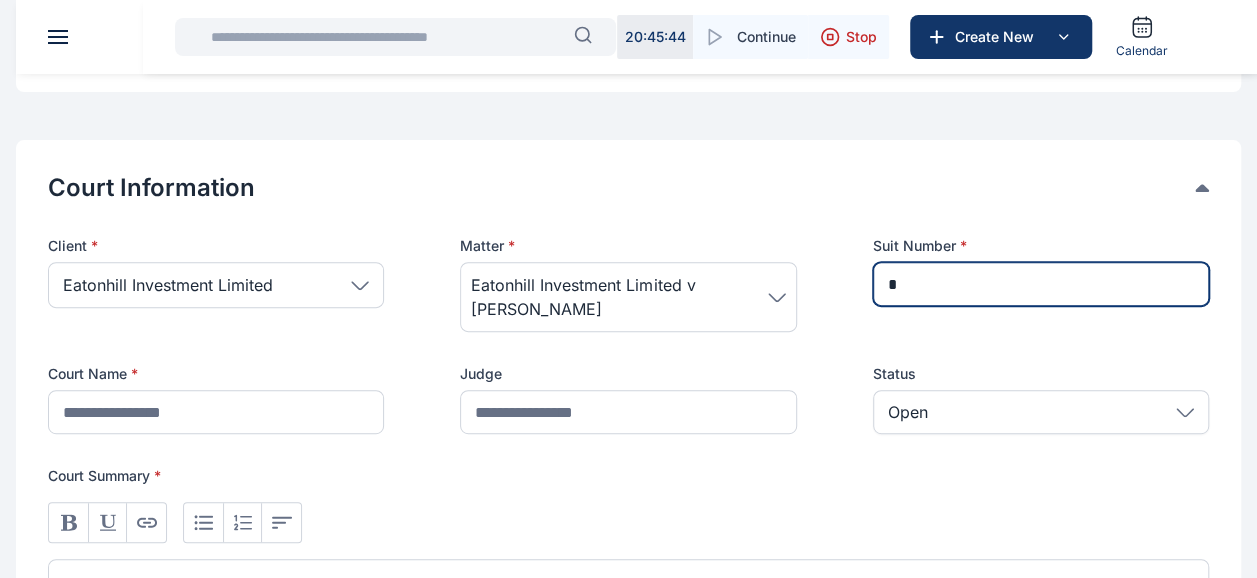 type on "*" 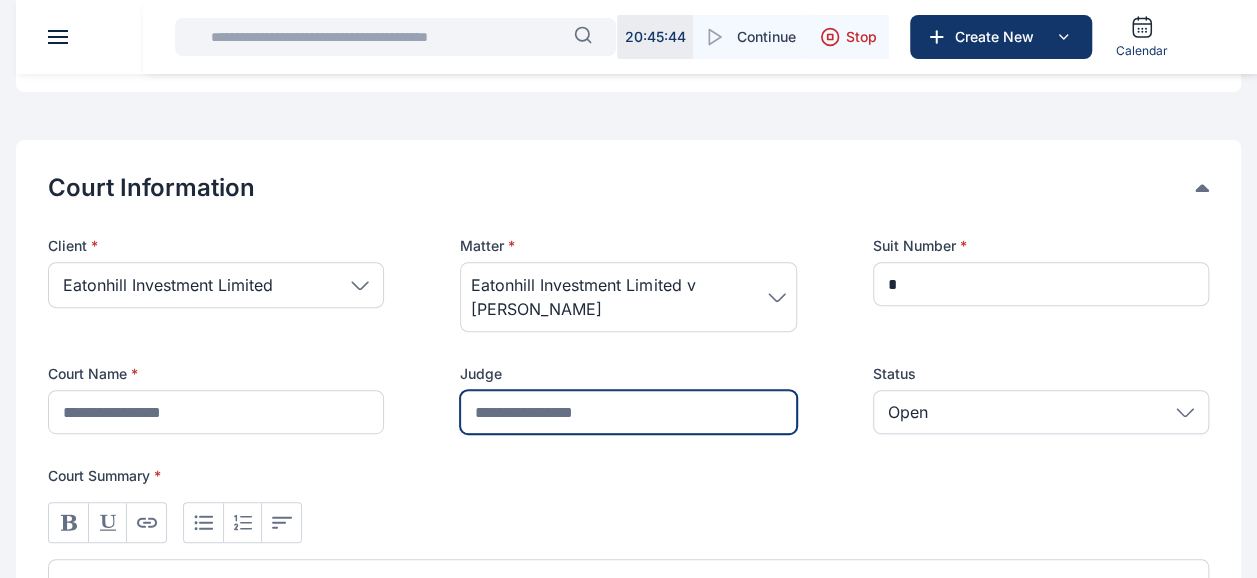 click at bounding box center [628, 412] 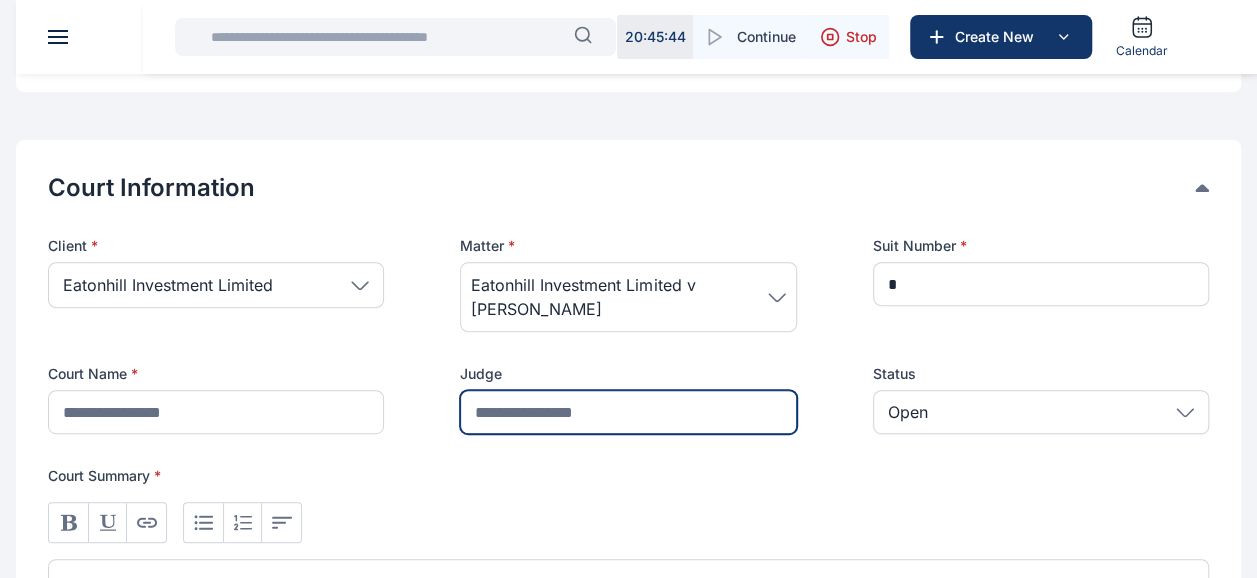 type on "*******" 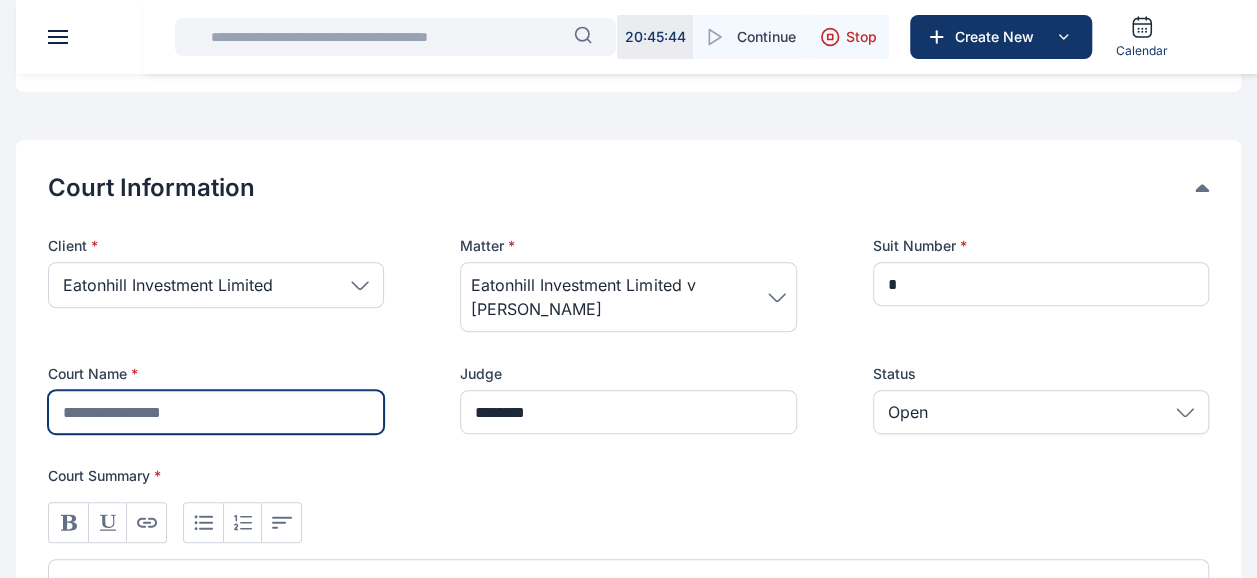 click at bounding box center (216, 412) 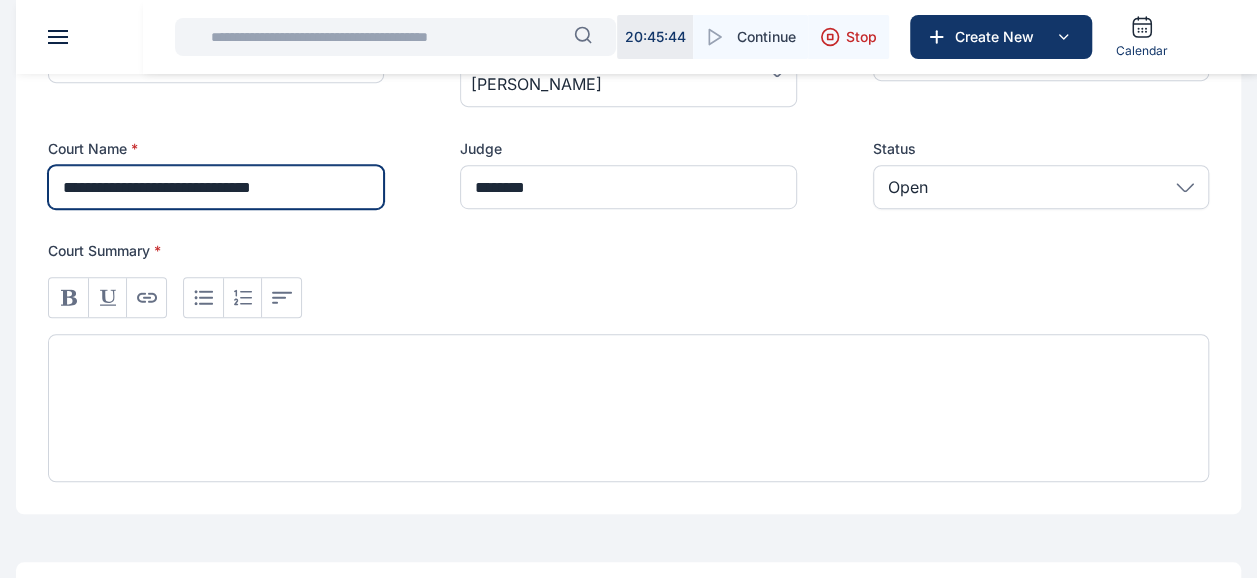 scroll, scrollTop: 546, scrollLeft: 0, axis: vertical 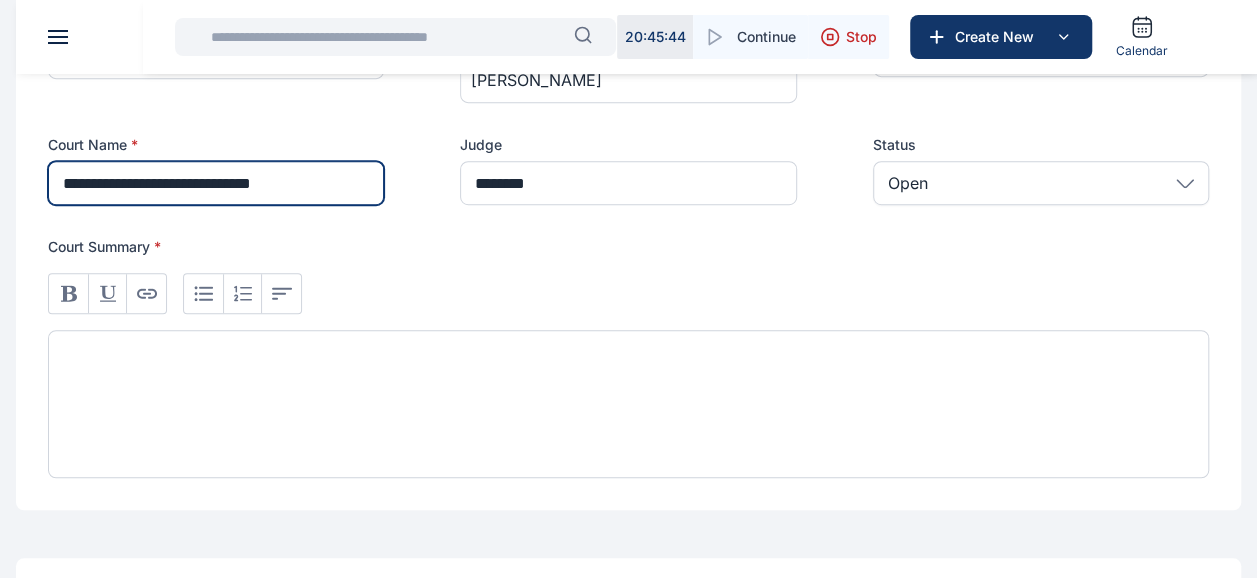 type on "**********" 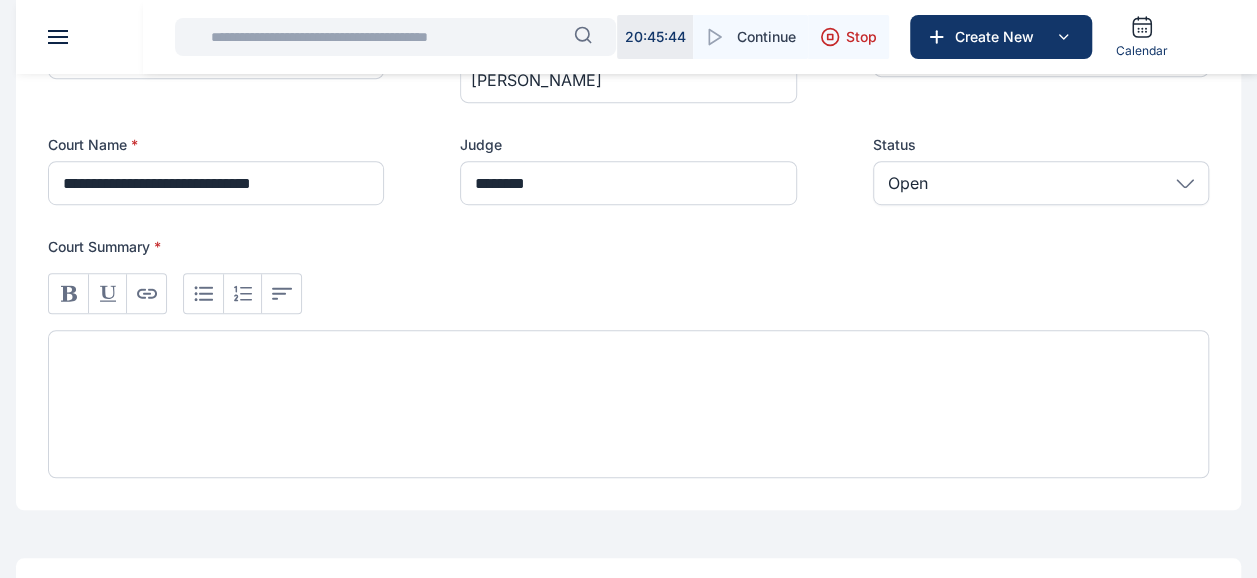 click at bounding box center [628, 404] 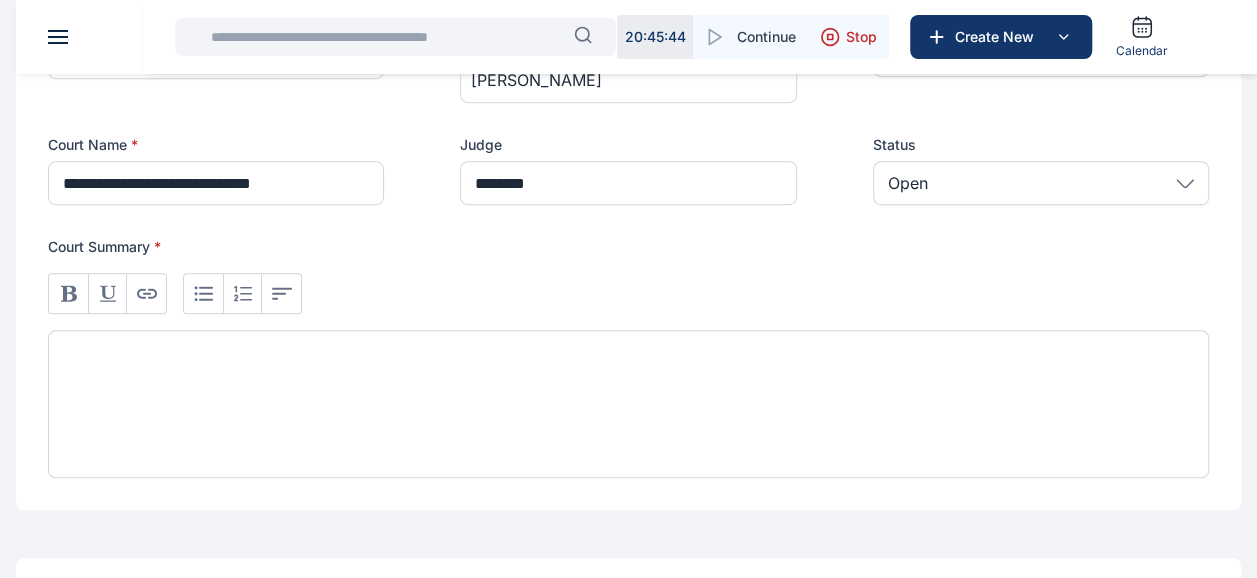 paste 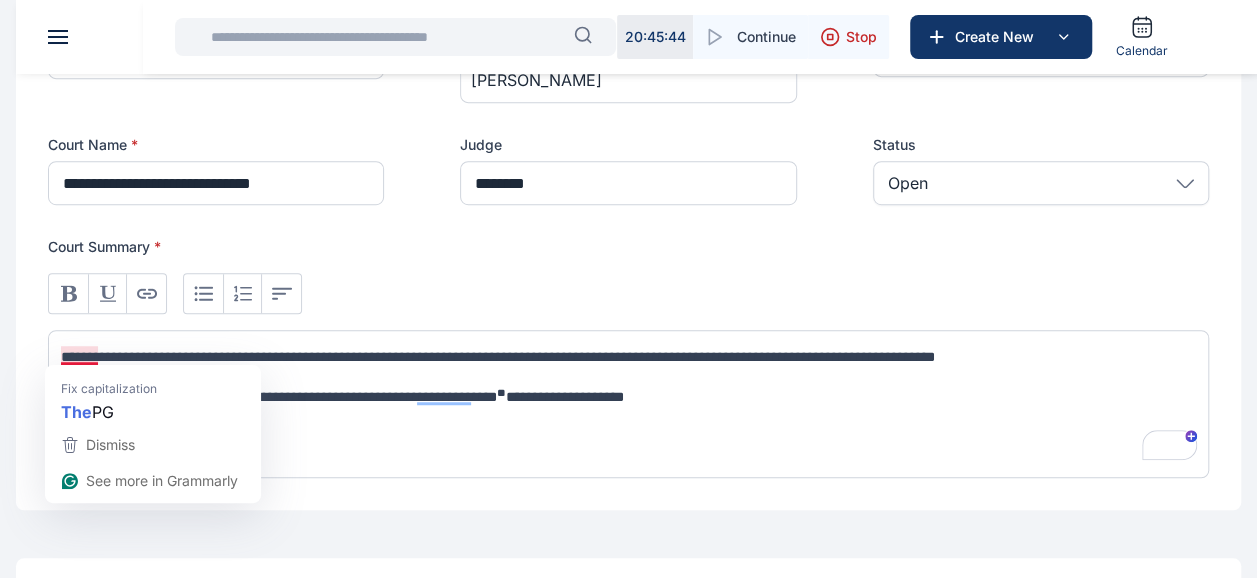 click on "**********" at bounding box center [498, 357] 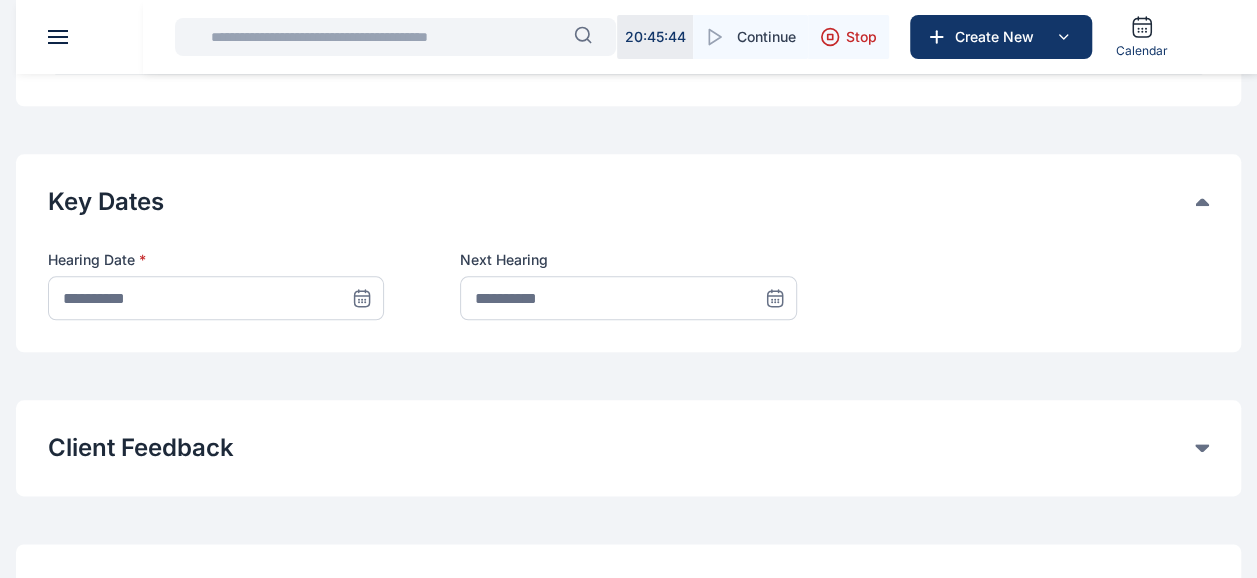 scroll, scrollTop: 970, scrollLeft: 0, axis: vertical 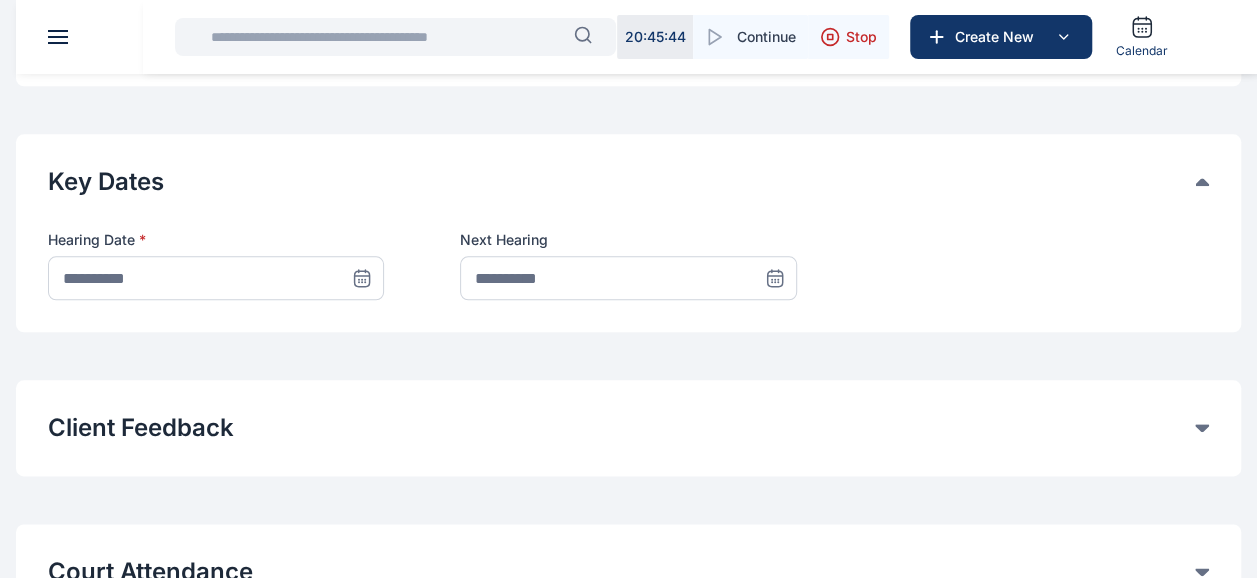 click on "**********" at bounding box center (628, 233) 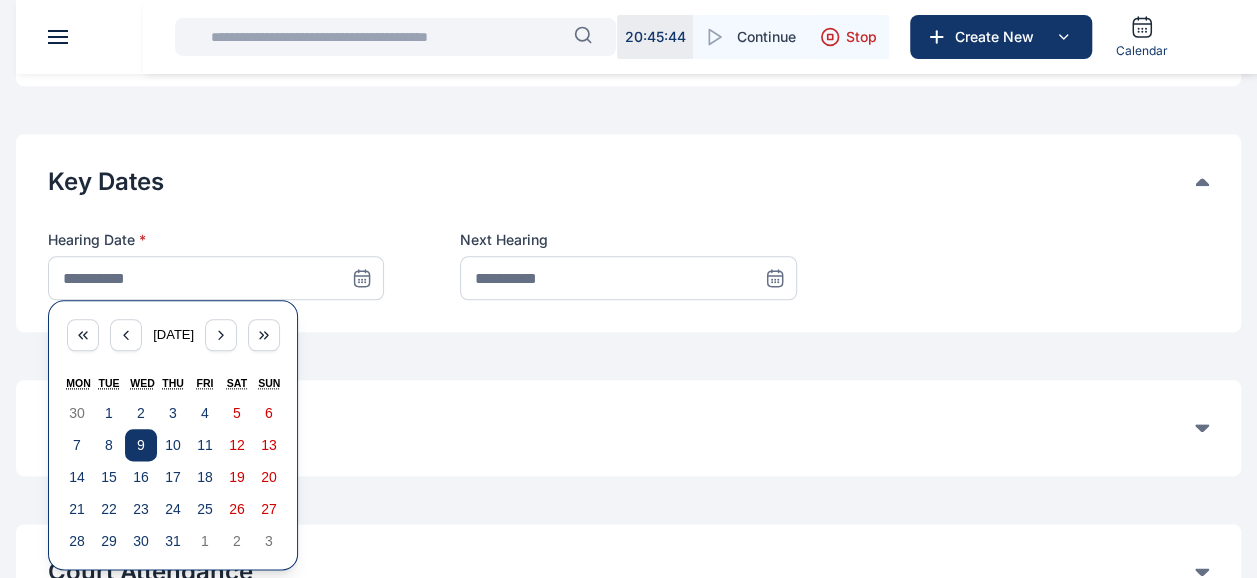 click on "9" at bounding box center [141, 445] 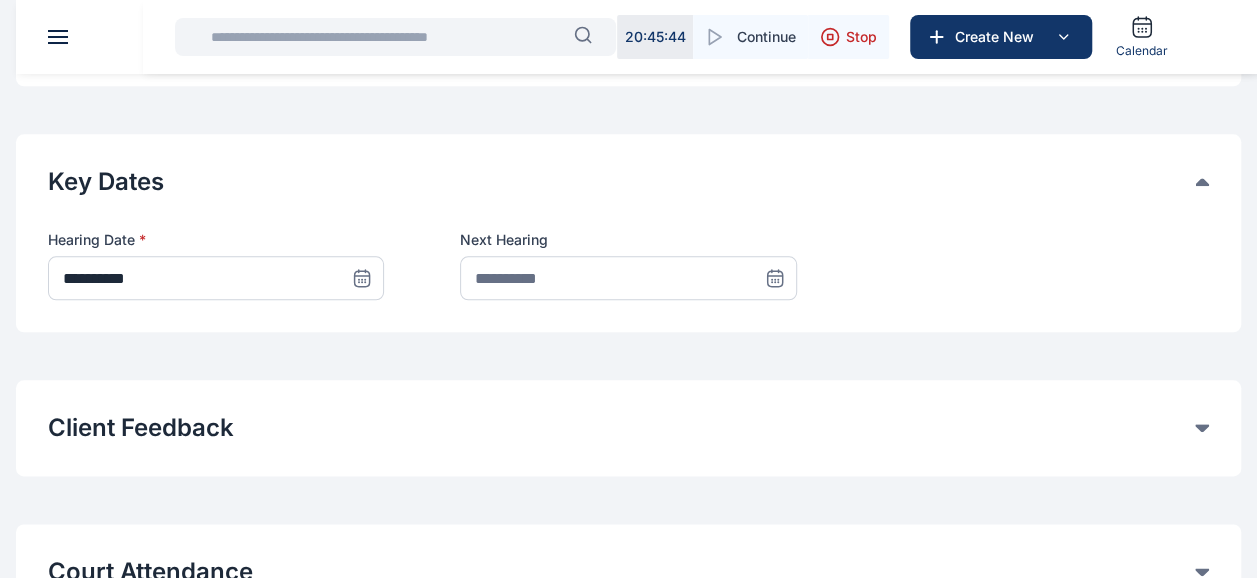 click 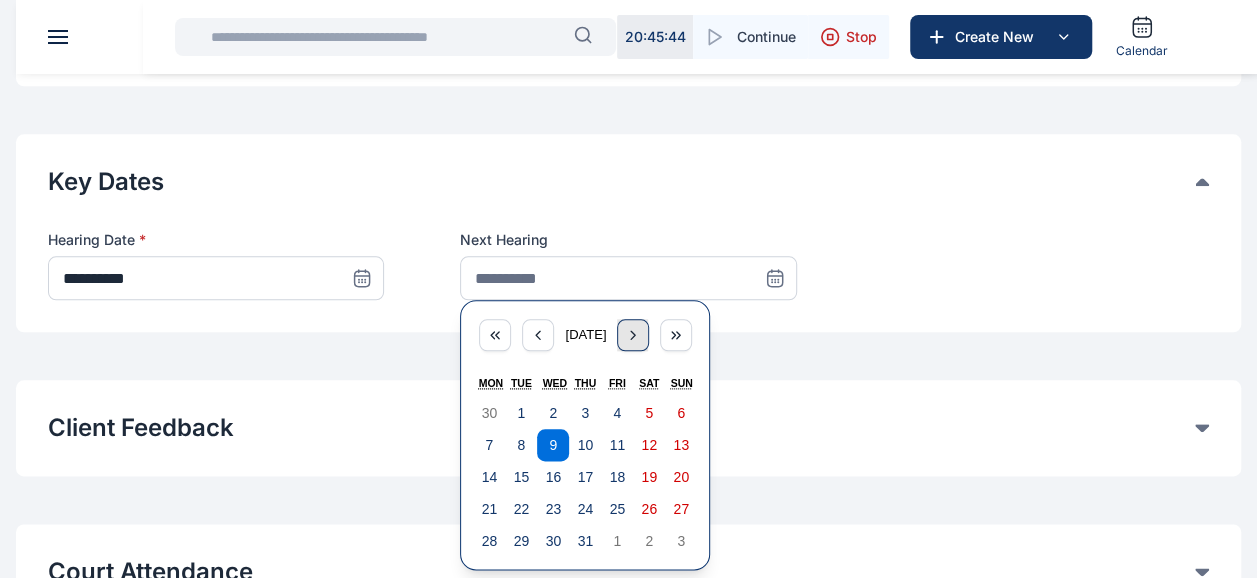 click 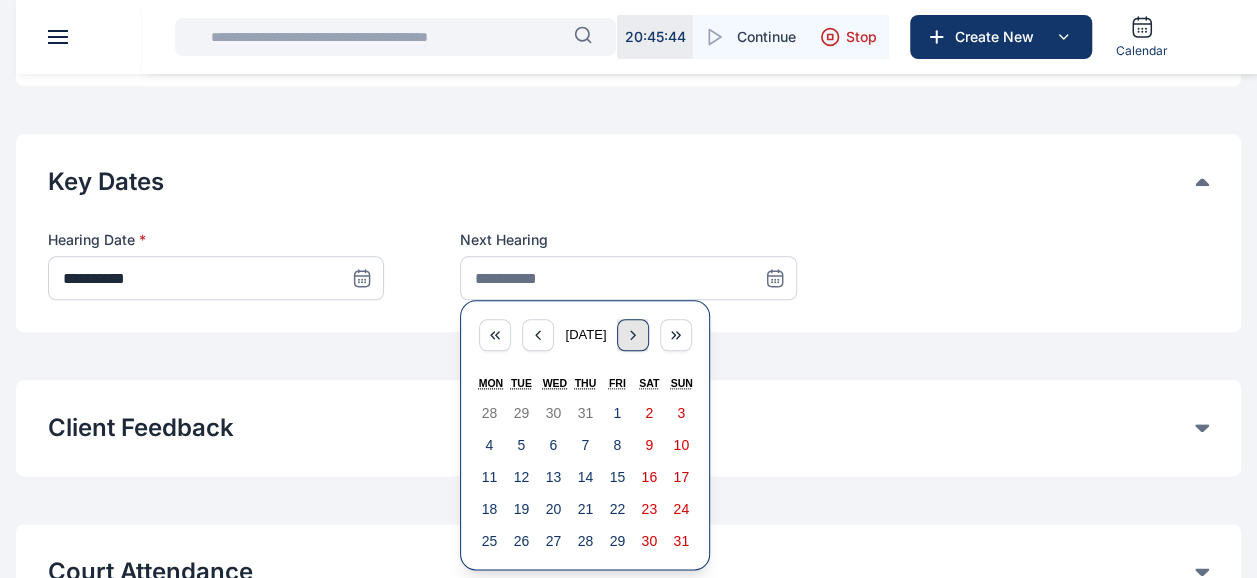 click at bounding box center (633, 335) 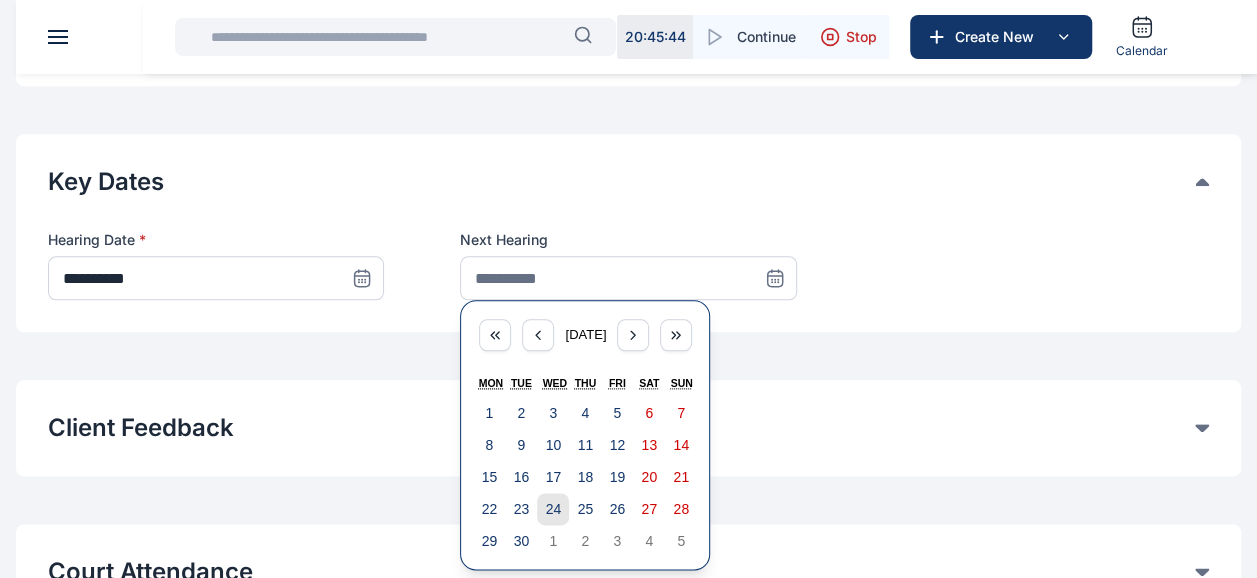 click on "24" at bounding box center [554, 509] 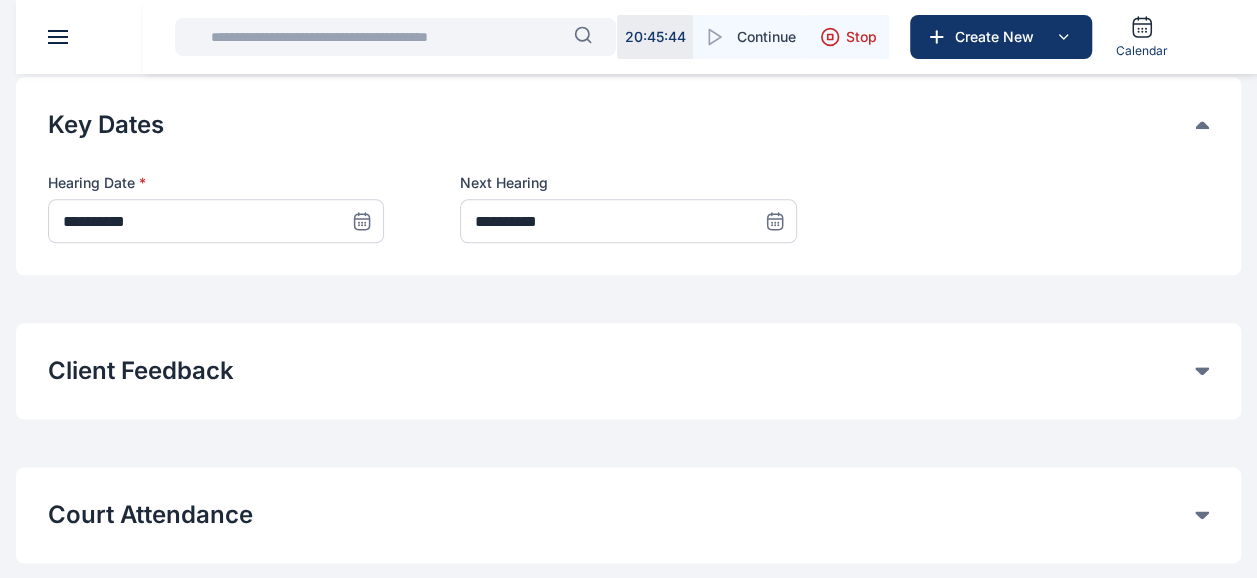 scroll, scrollTop: 1330, scrollLeft: 0, axis: vertical 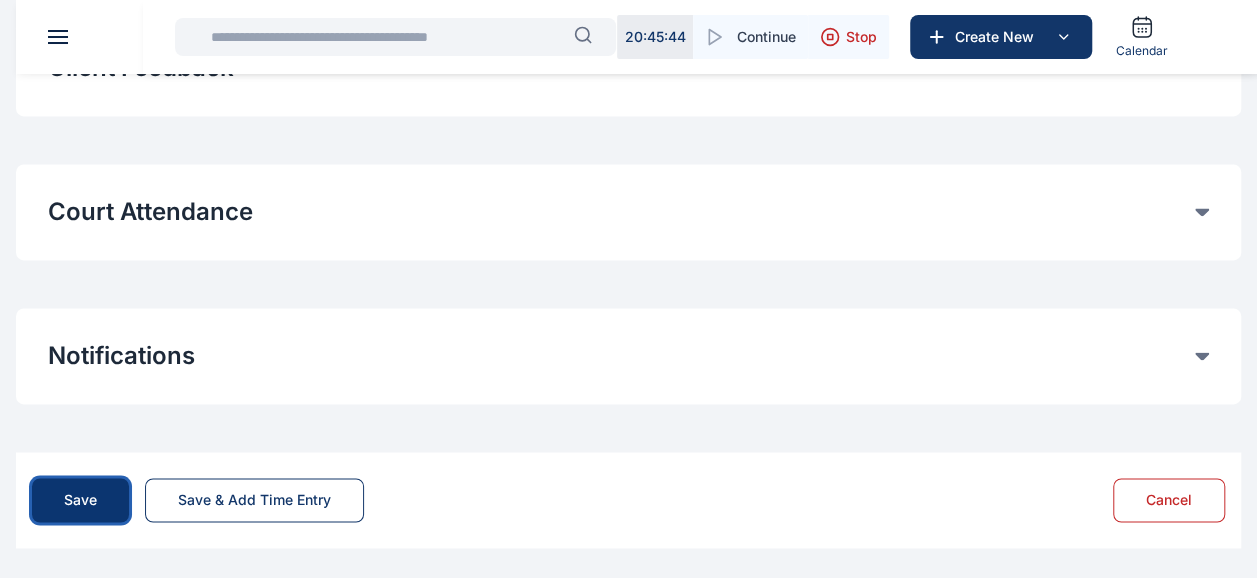 click on "Save" at bounding box center [80, 500] 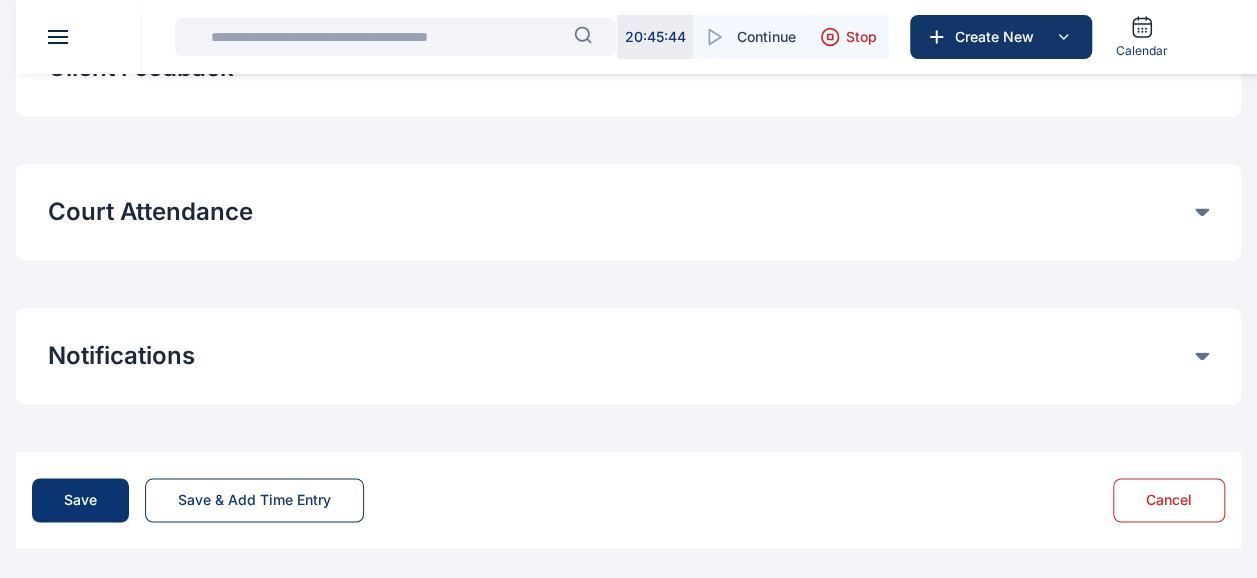 scroll, scrollTop: 0, scrollLeft: 0, axis: both 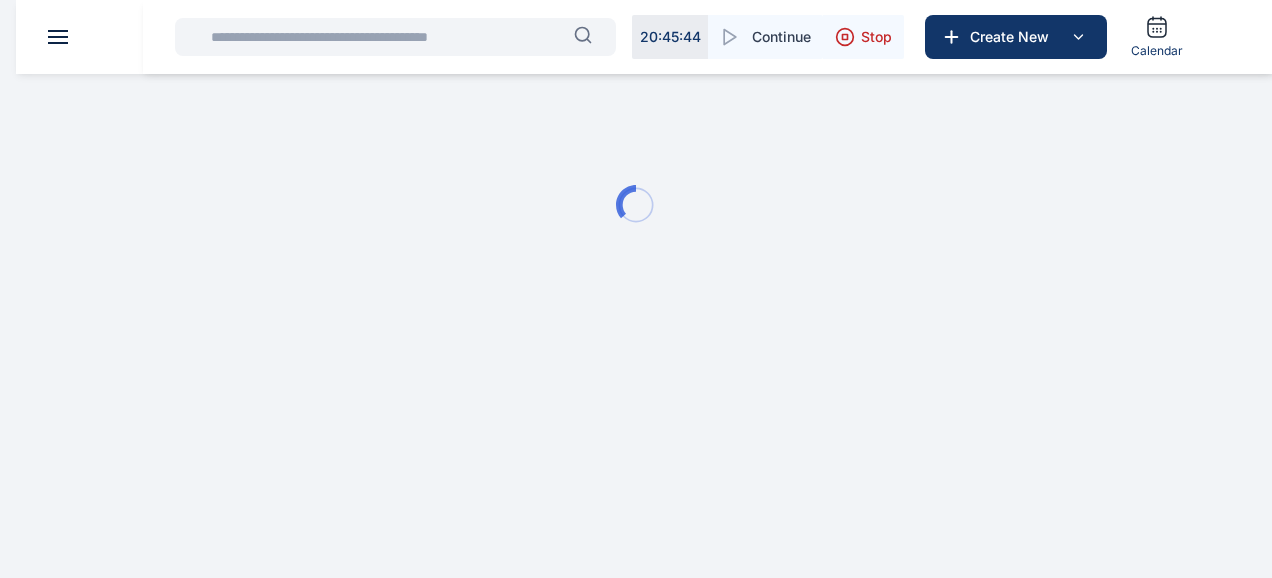 type 